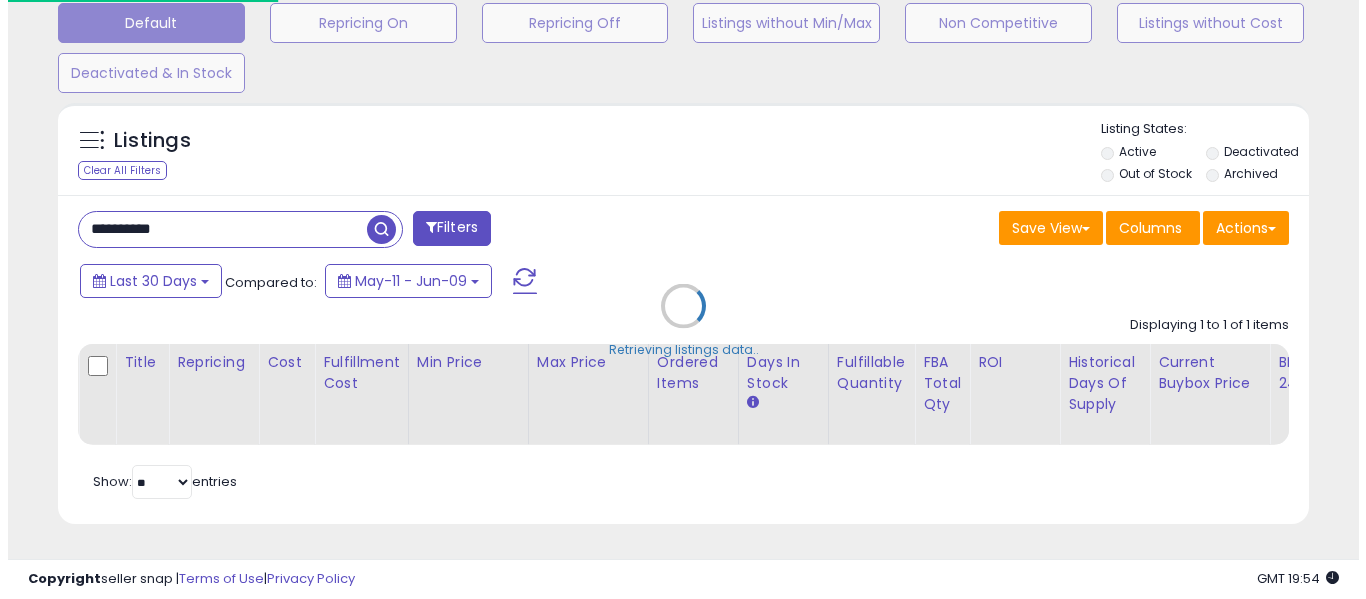 scroll, scrollTop: 642, scrollLeft: 0, axis: vertical 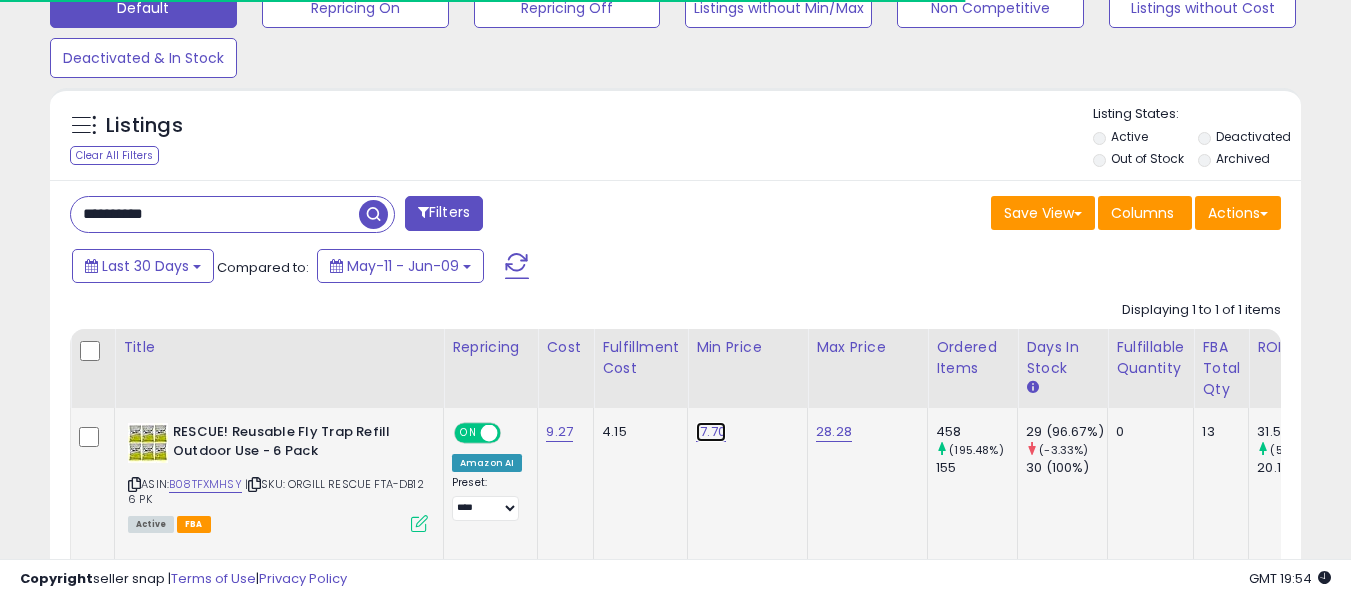 click on "17.70" at bounding box center [711, 432] 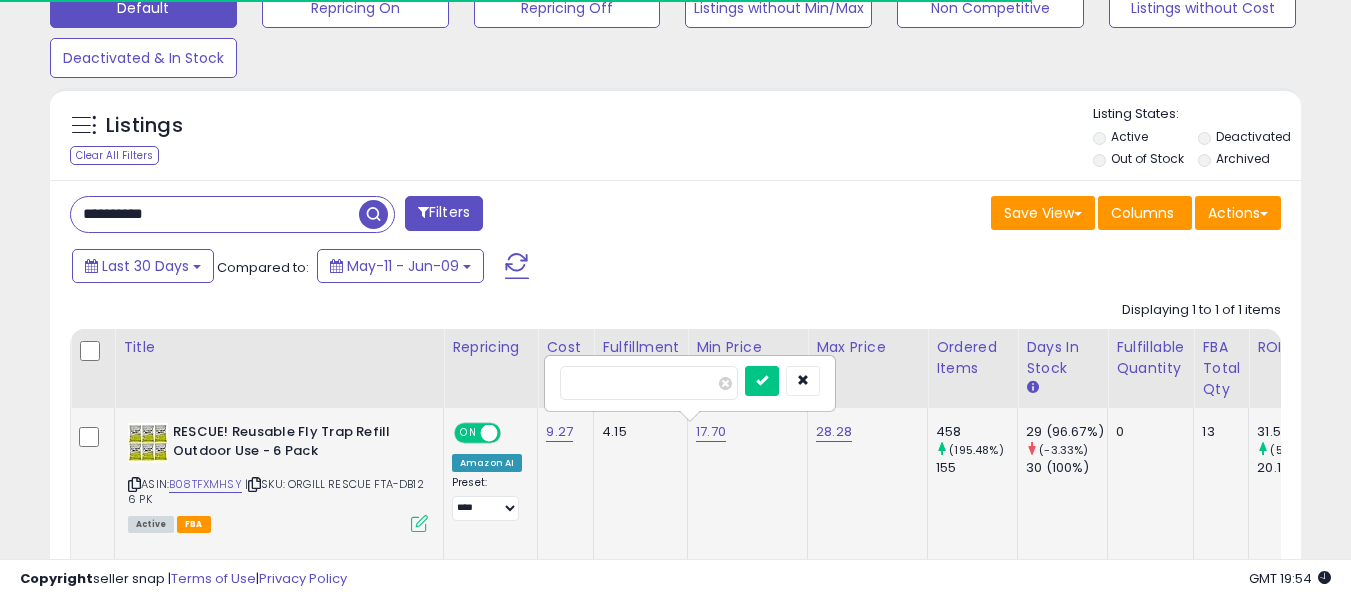 scroll, scrollTop: 999590, scrollLeft: 999276, axis: both 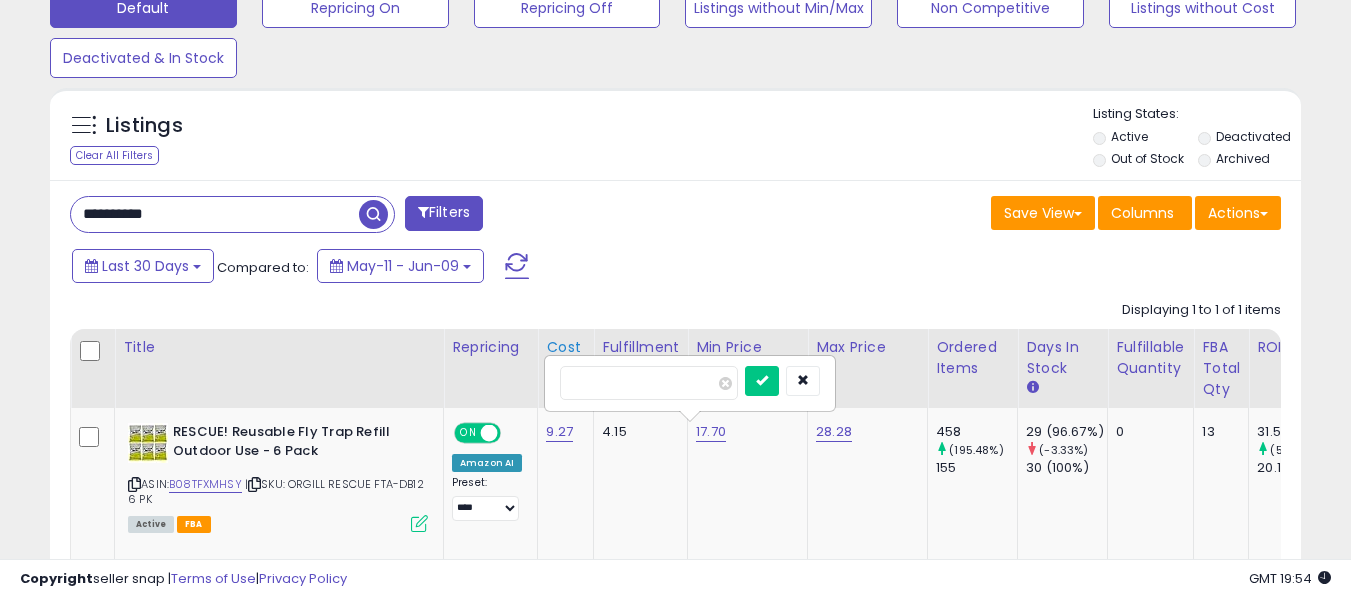 drag, startPoint x: 577, startPoint y: 382, endPoint x: 536, endPoint y: 382, distance: 41 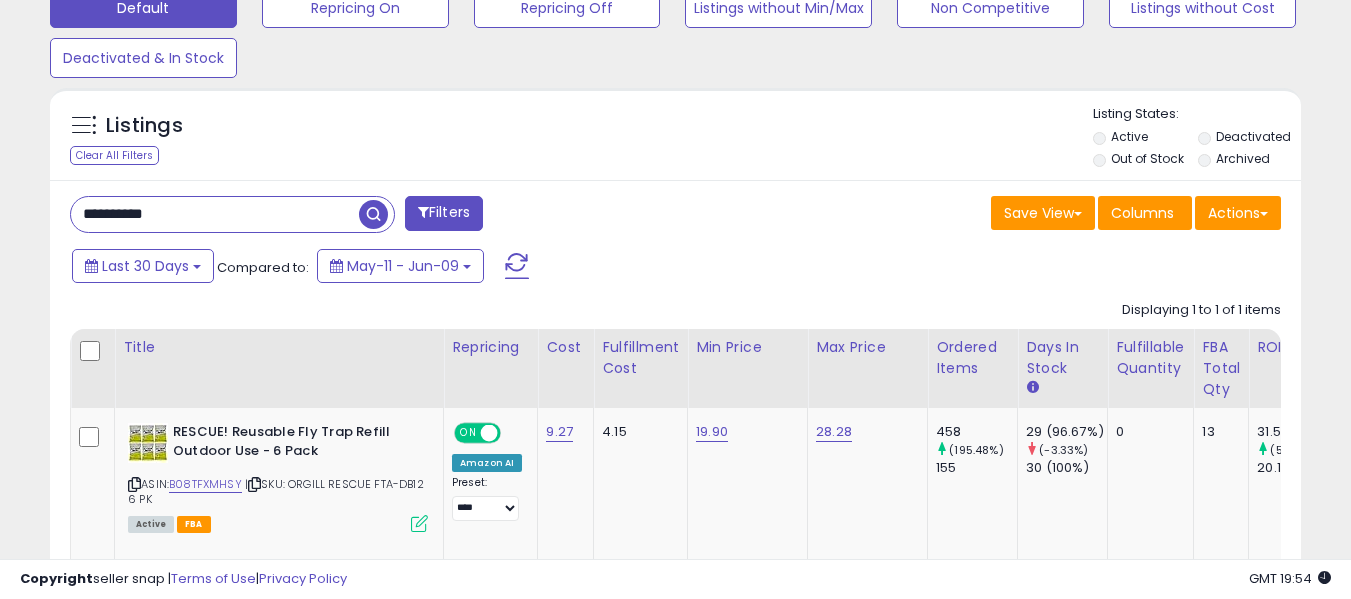scroll, scrollTop: 0, scrollLeft: 308, axis: horizontal 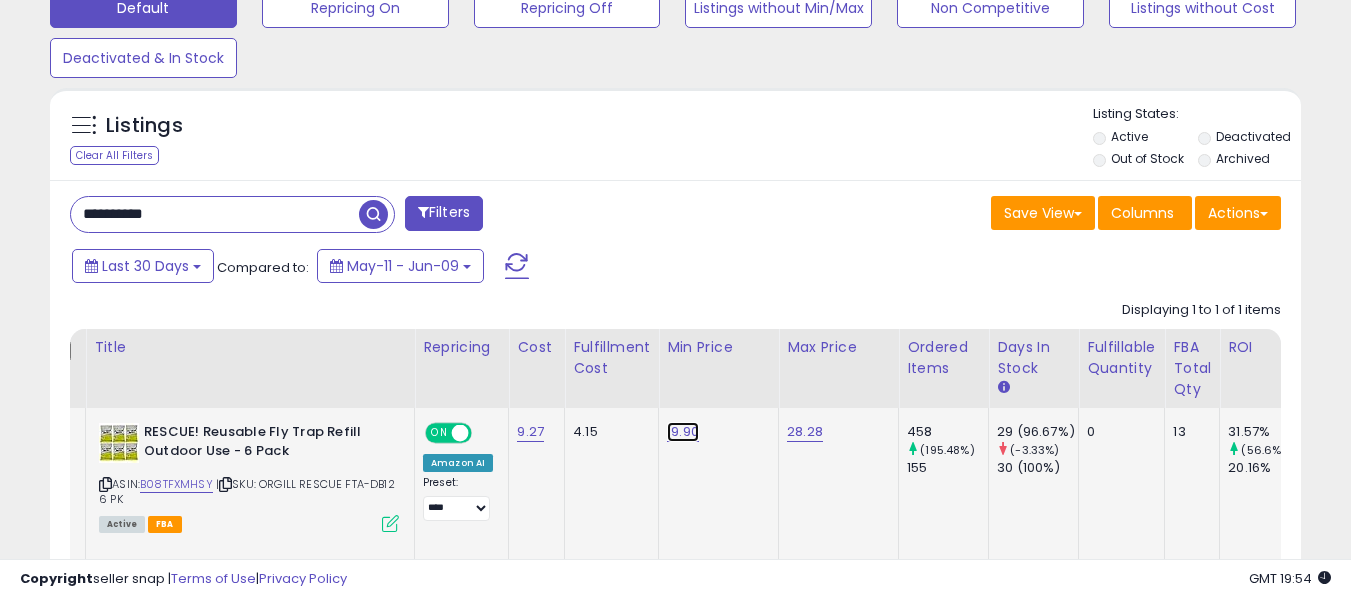 click on "19.90" at bounding box center [683, 432] 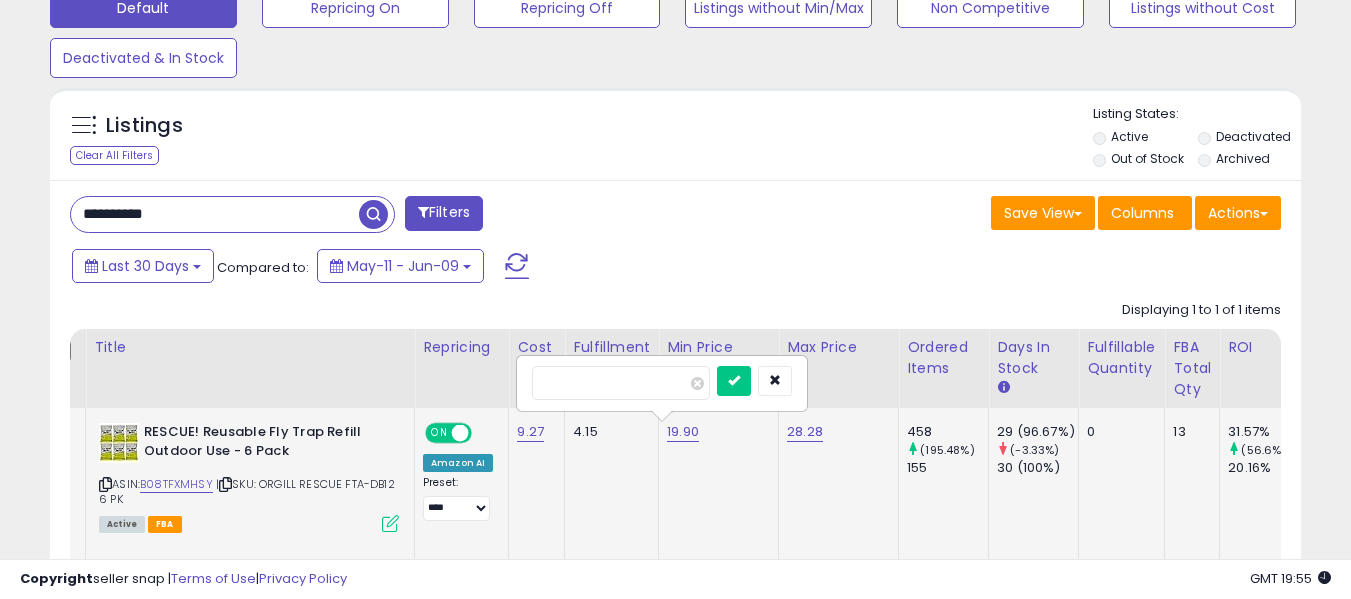 drag, startPoint x: 567, startPoint y: 385, endPoint x: 593, endPoint y: 385, distance: 26 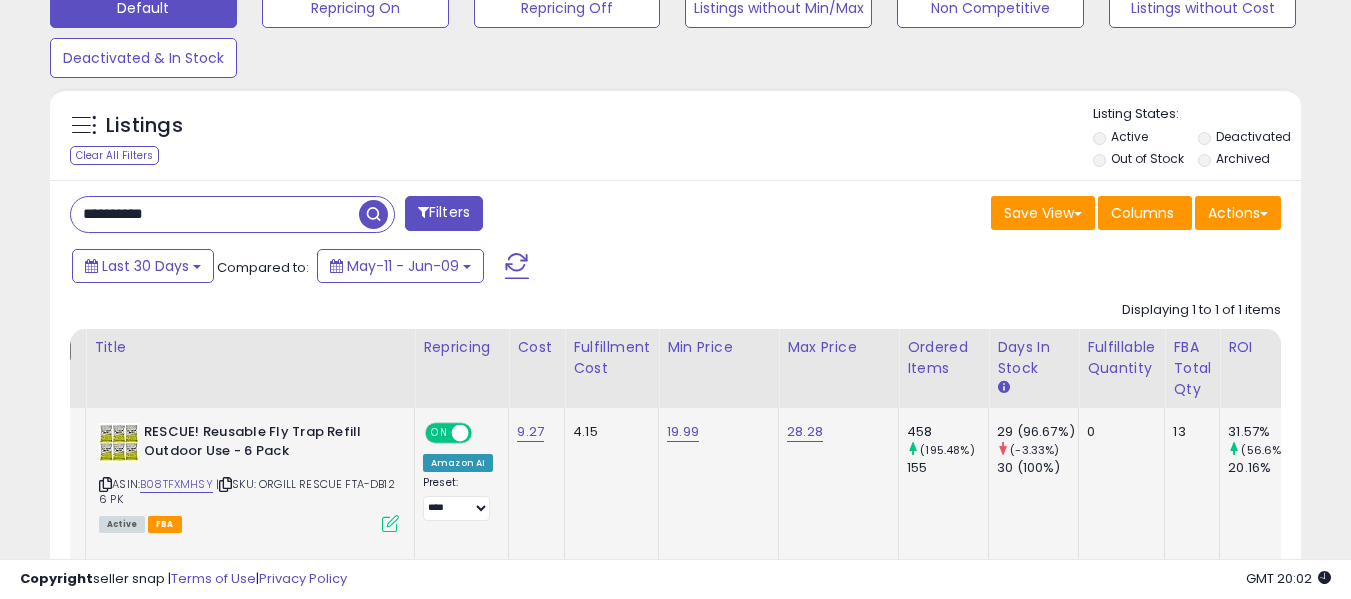 click on "**********" at bounding box center (215, 214) 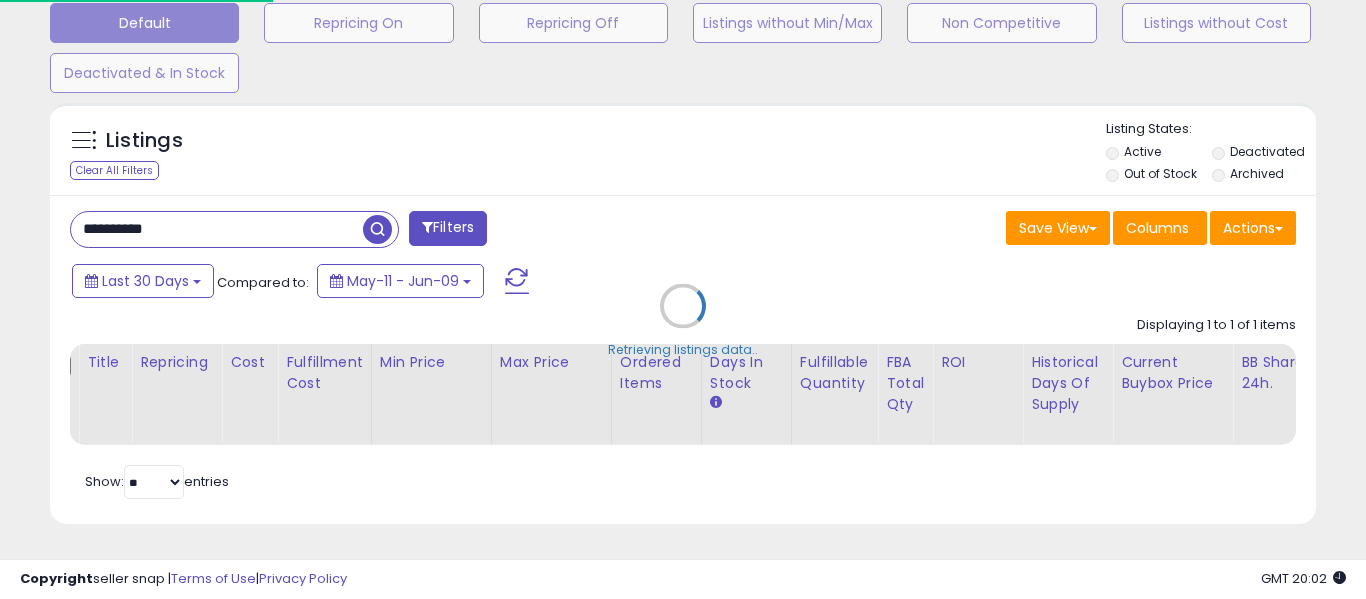 scroll, scrollTop: 999590, scrollLeft: 999267, axis: both 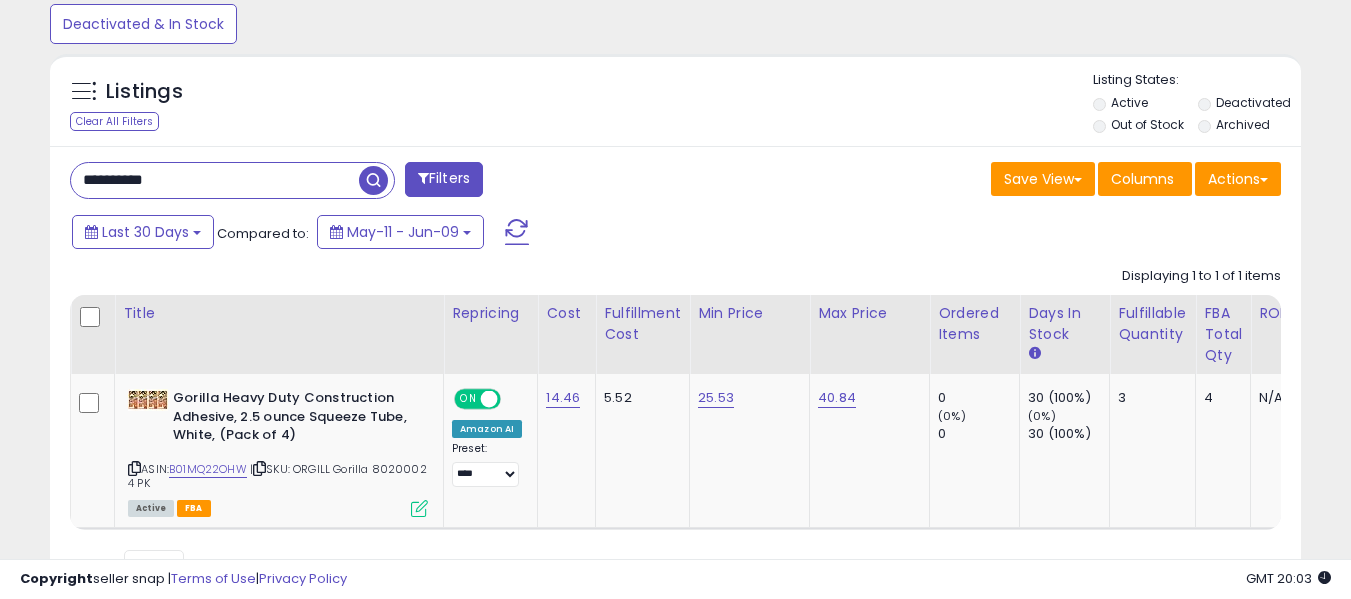 click on "**********" at bounding box center [215, 180] 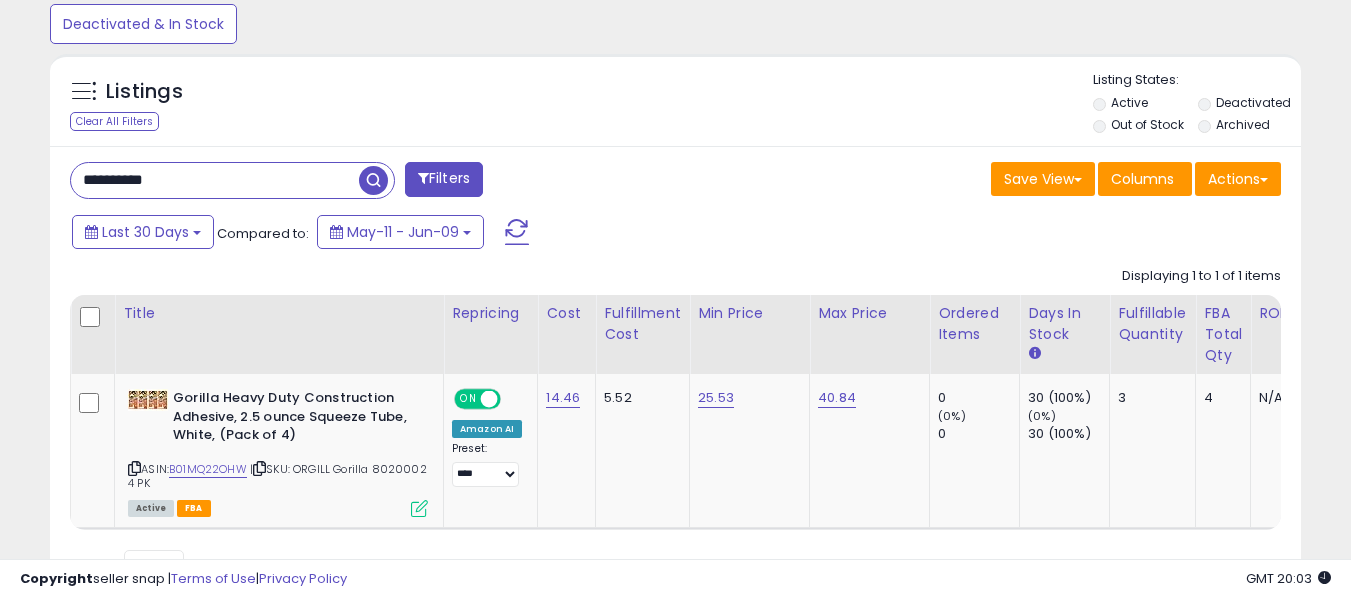 click on "**********" at bounding box center [215, 180] 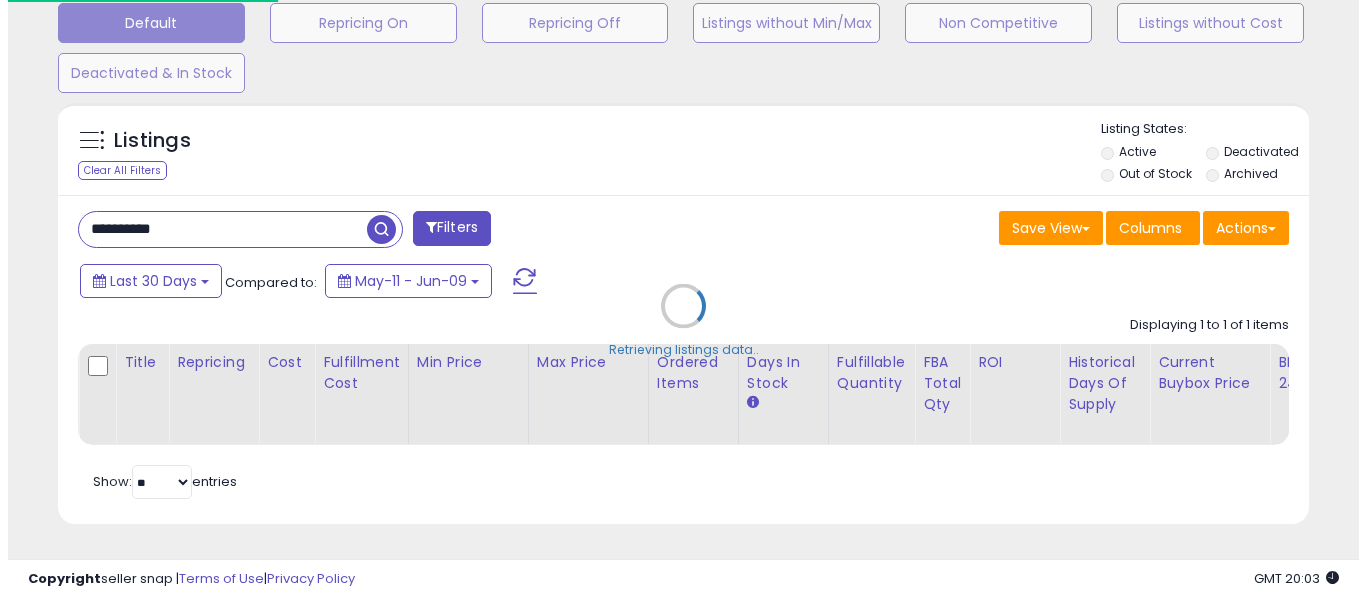 scroll, scrollTop: 642, scrollLeft: 0, axis: vertical 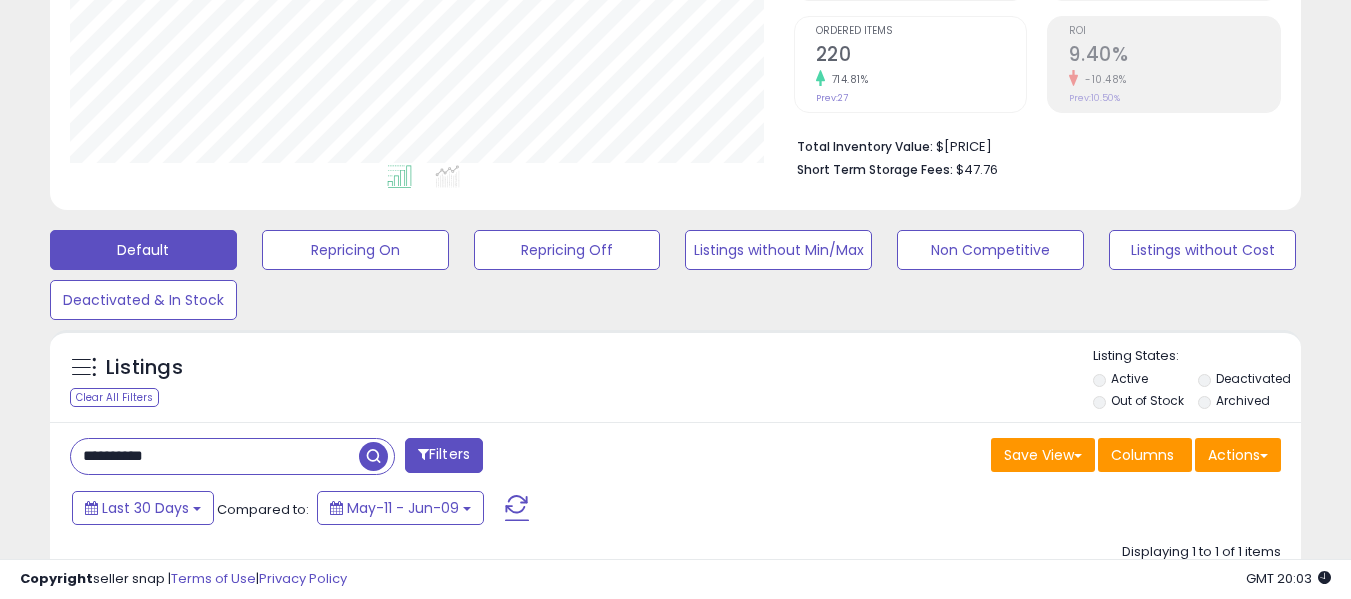 click on "**********" at bounding box center (215, 456) 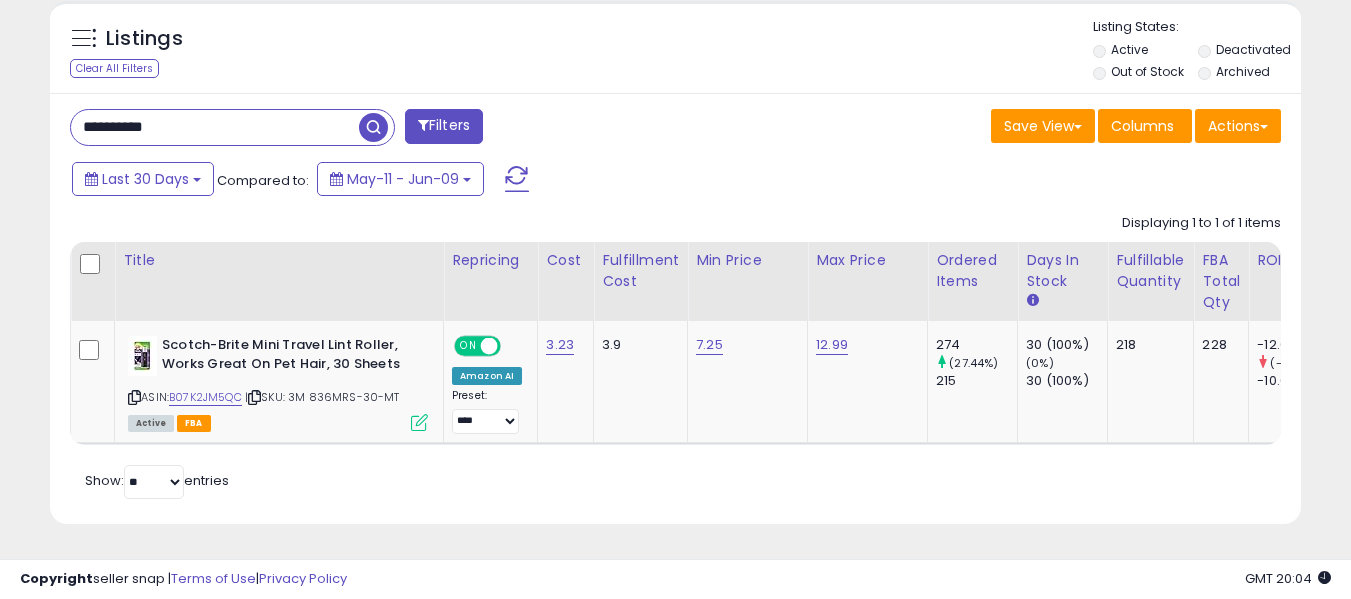 drag, startPoint x: 460, startPoint y: 428, endPoint x: 512, endPoint y: 438, distance: 52.95281 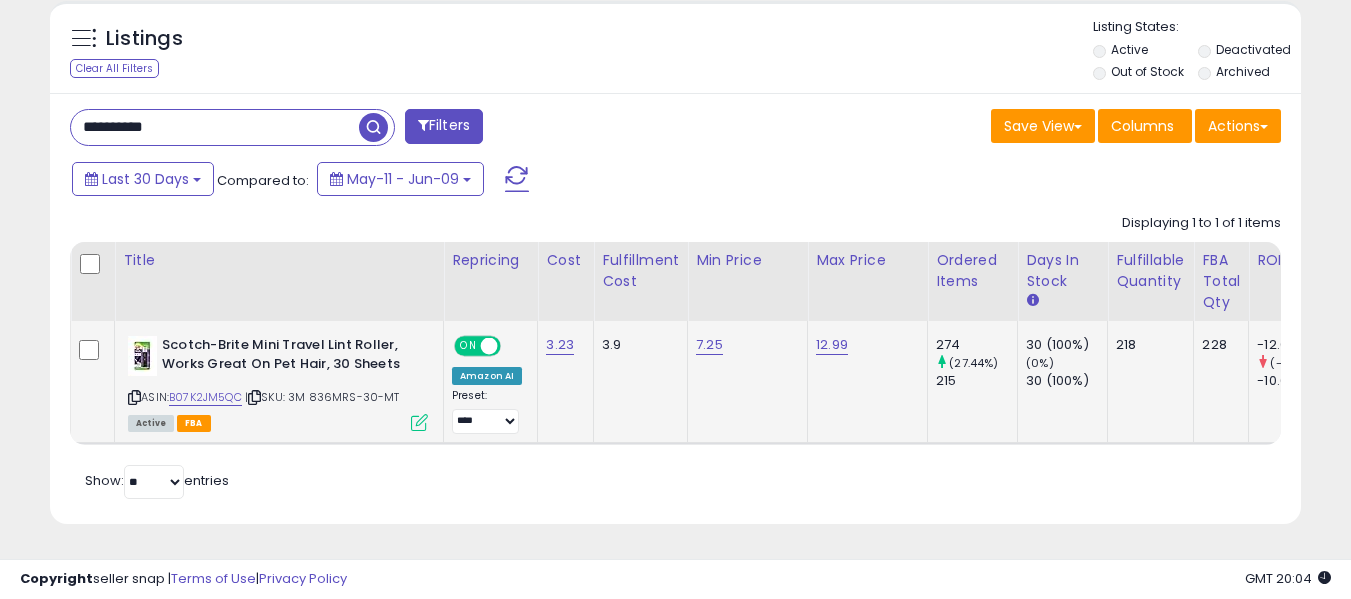 click on "Active FBA" at bounding box center [278, 422] 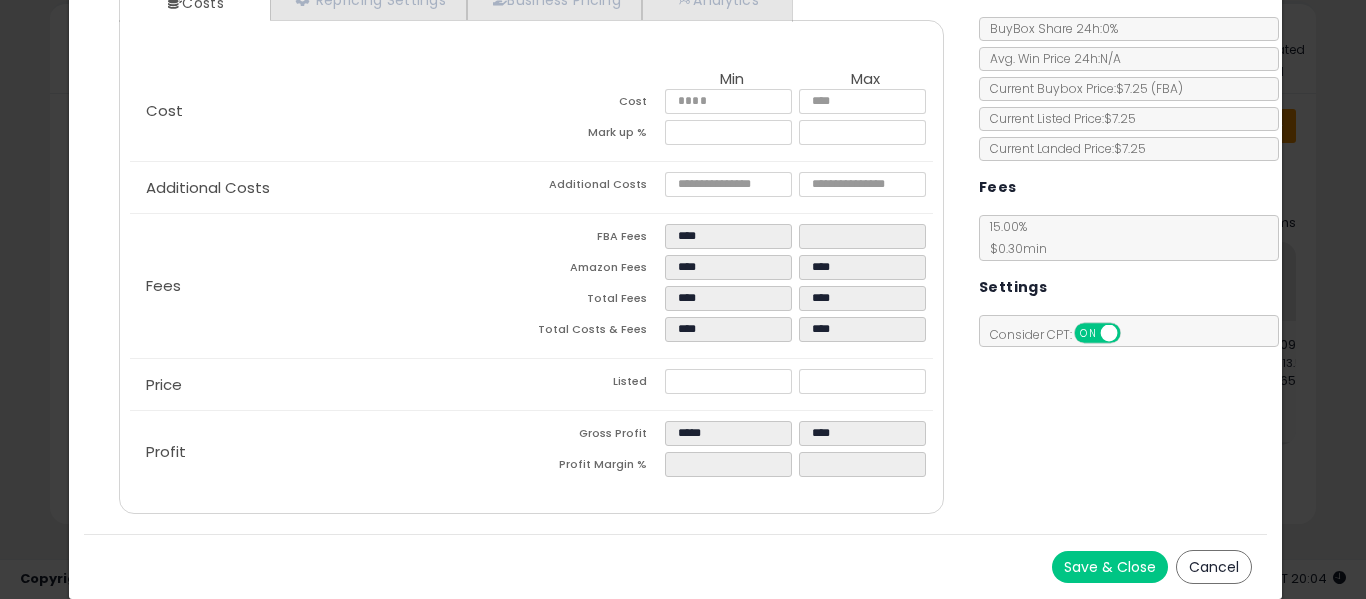 click on "Cancel" at bounding box center (1214, 567) 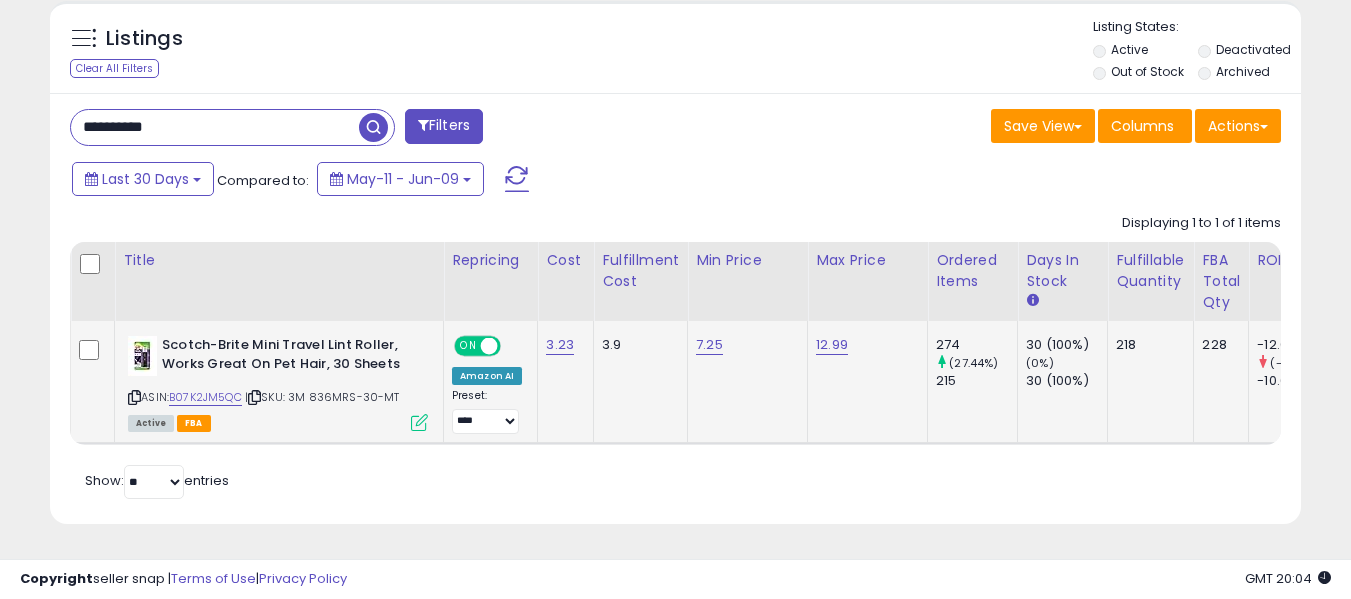 click at bounding box center [254, 397] 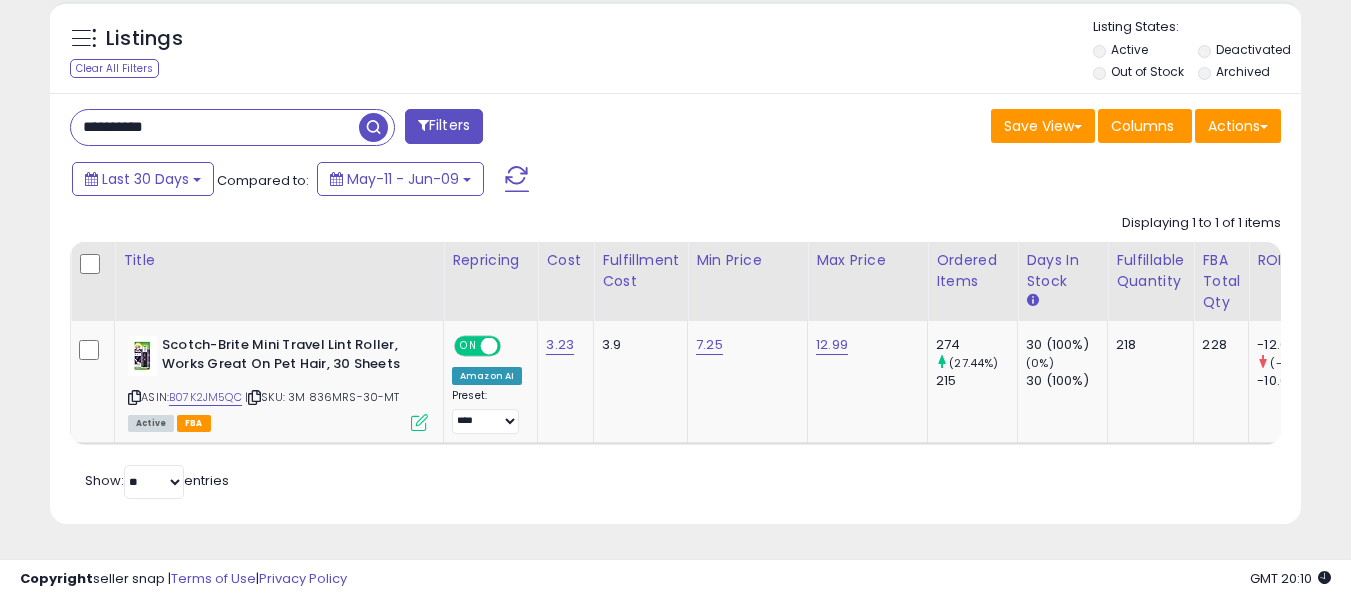 click on "**********" at bounding box center (232, 127) 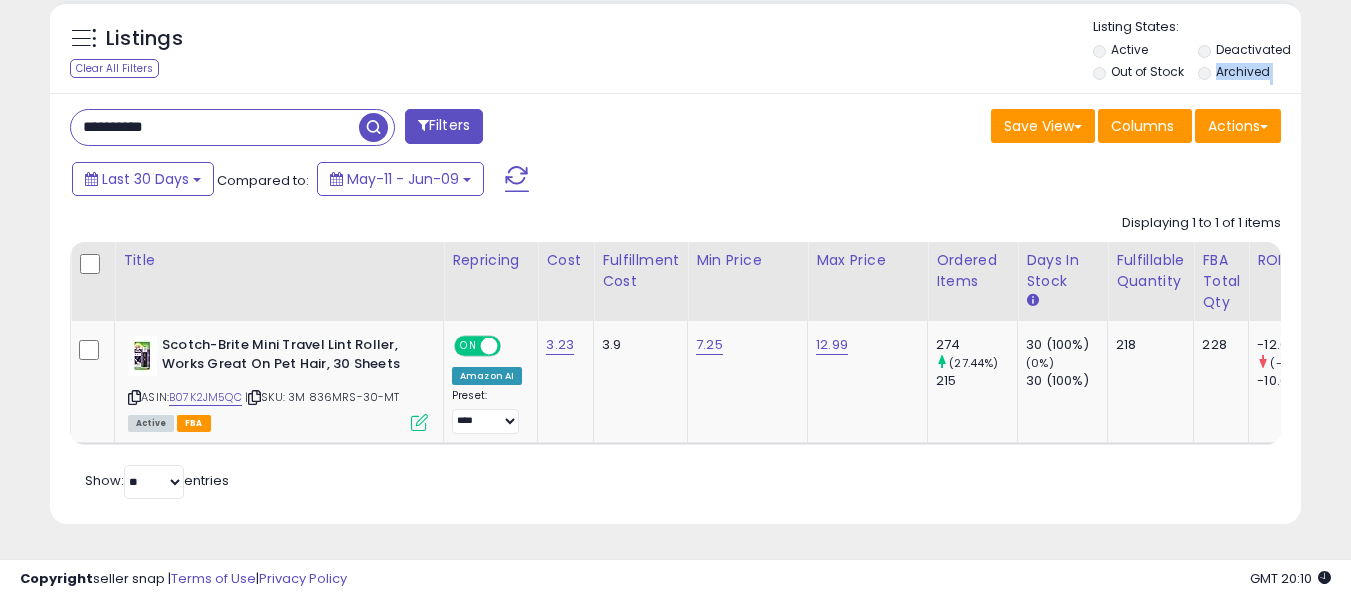 click on "**********" at bounding box center [232, 127] 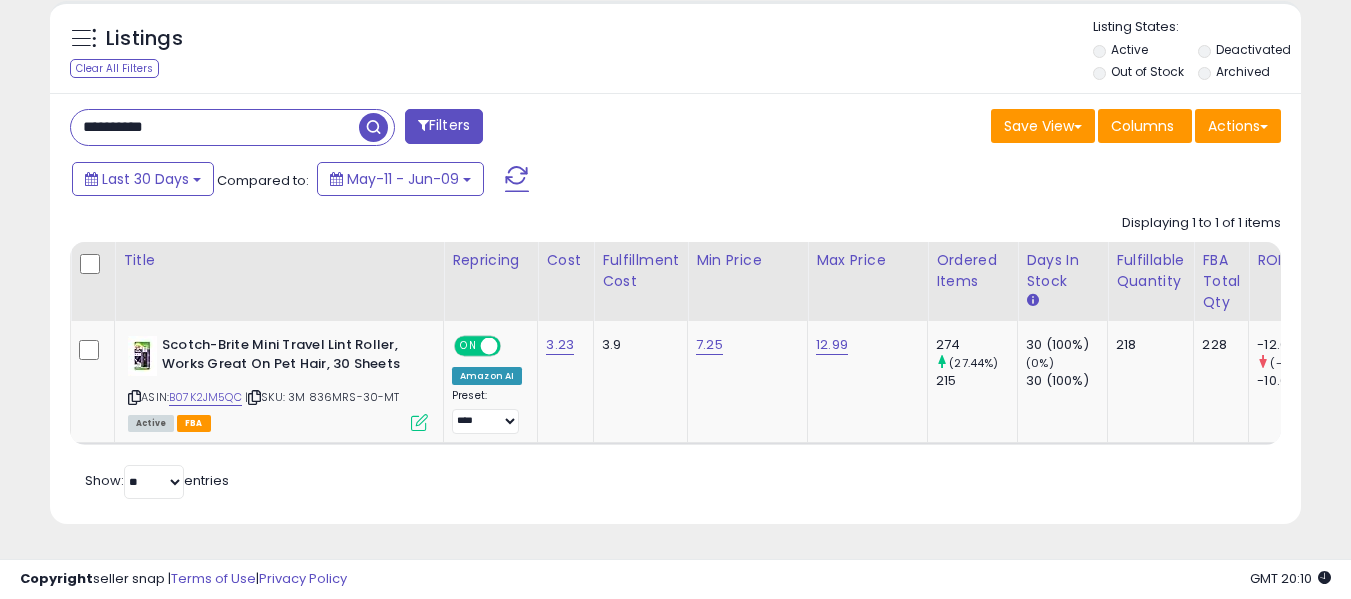 click on "**********" at bounding box center (215, 127) 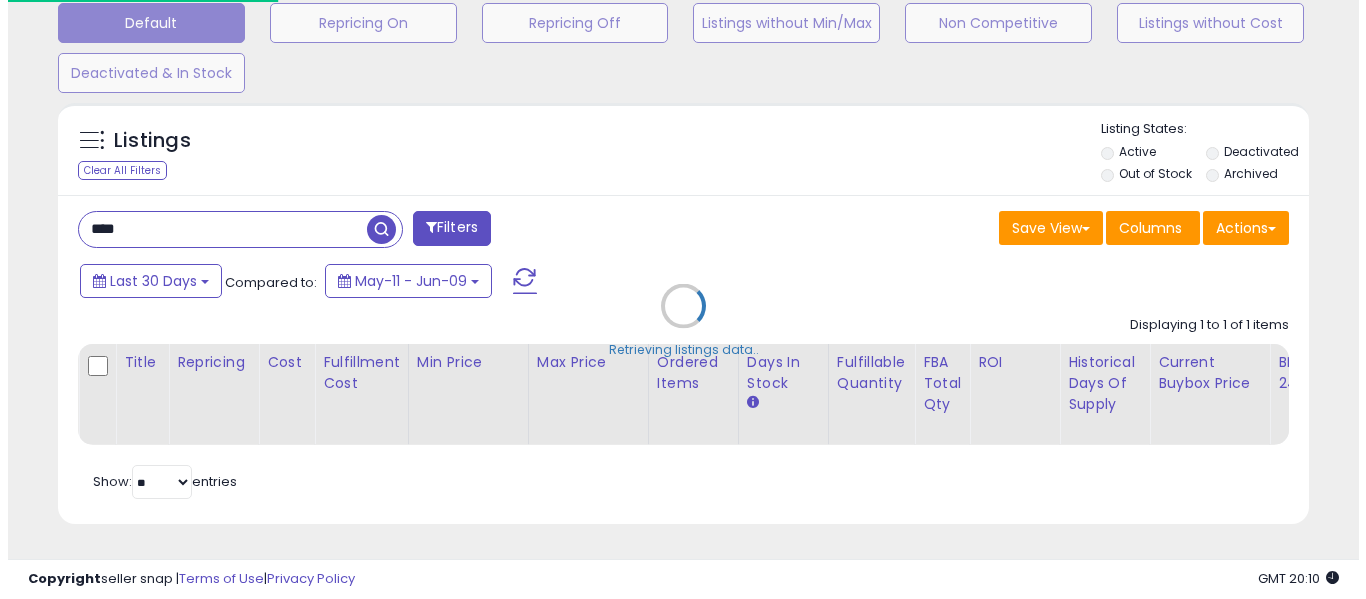 scroll, scrollTop: 642, scrollLeft: 0, axis: vertical 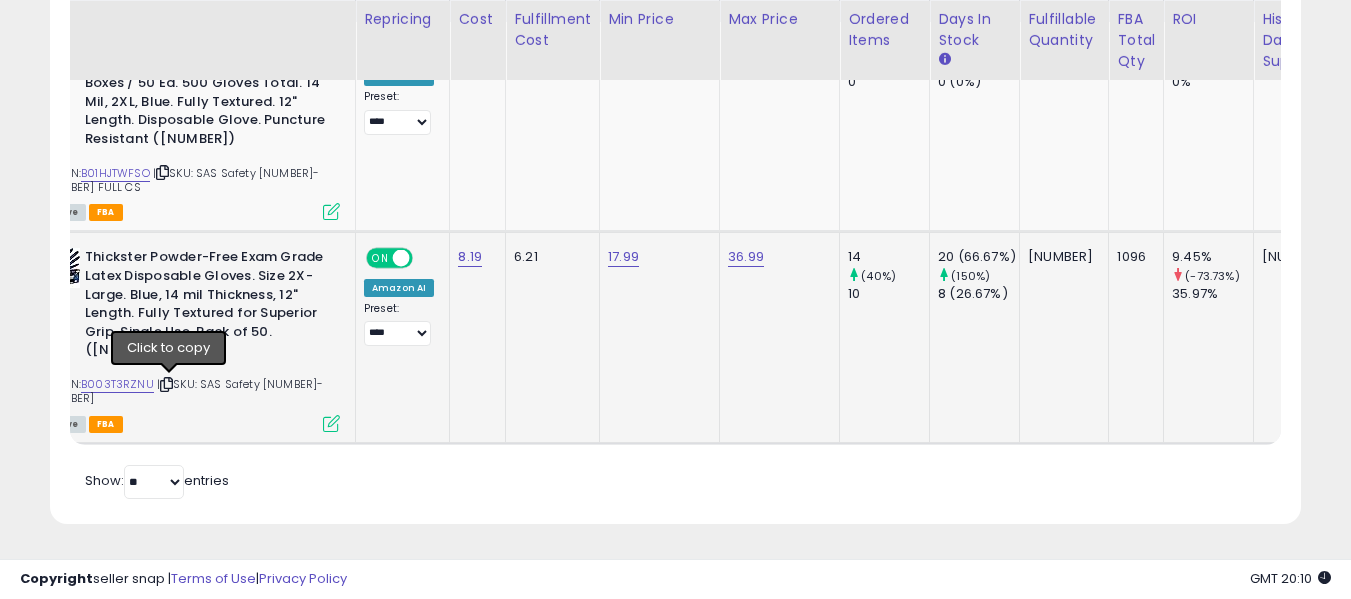 click at bounding box center (166, 384) 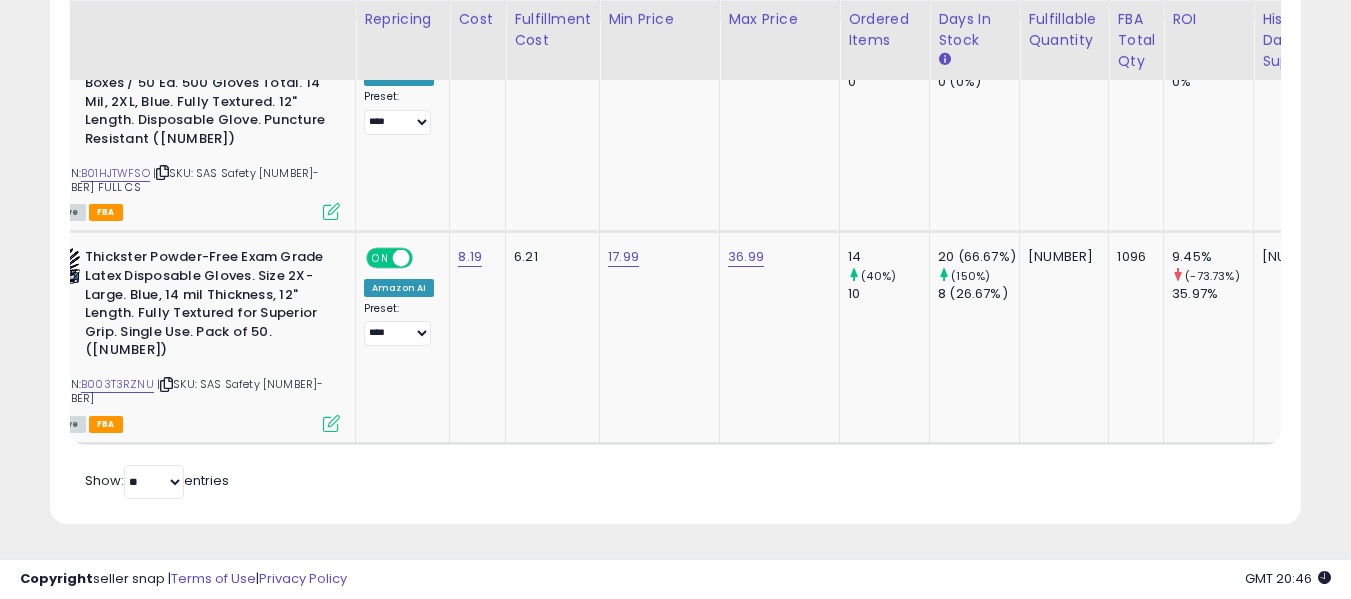 scroll, scrollTop: 0, scrollLeft: 199, axis: horizontal 